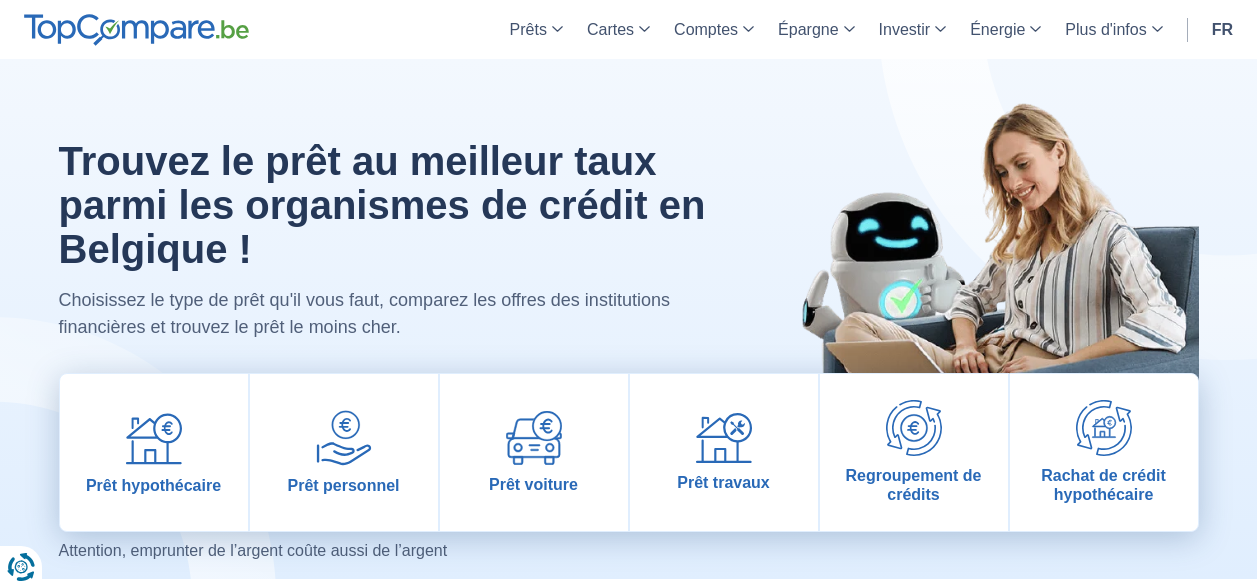 scroll, scrollTop: 0, scrollLeft: 0, axis: both 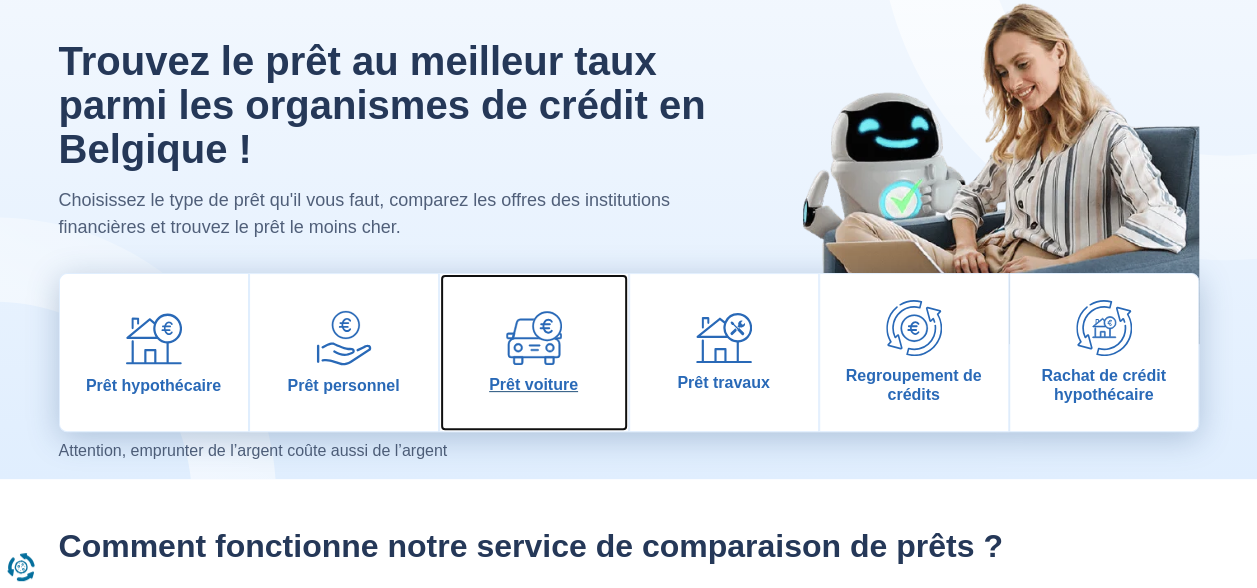 click at bounding box center (534, 338) 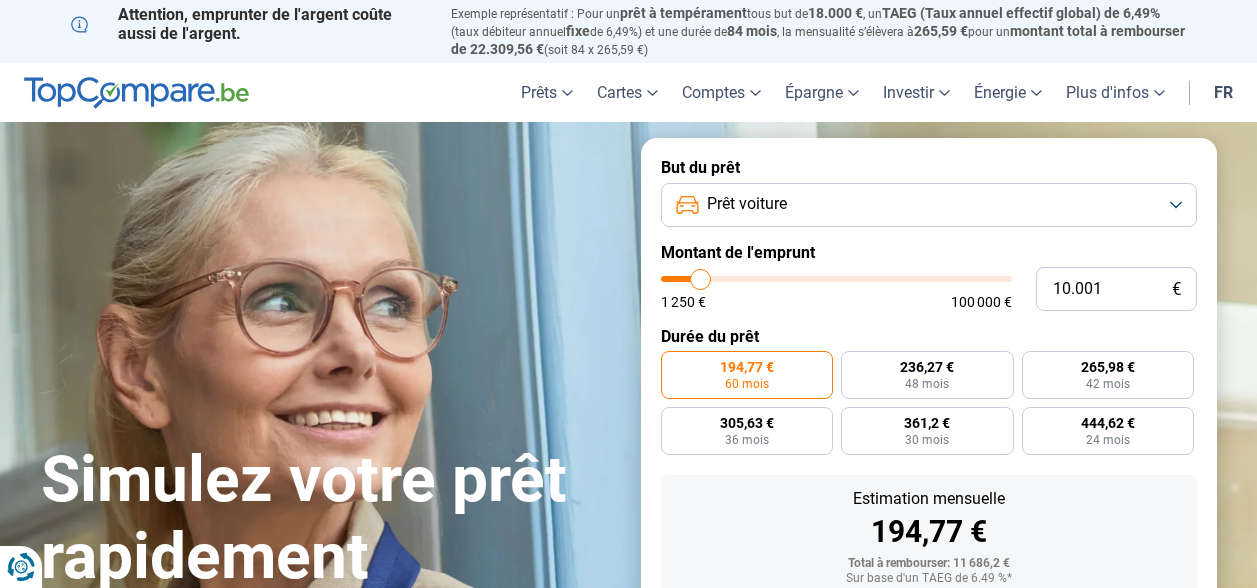 scroll, scrollTop: 66, scrollLeft: 0, axis: vertical 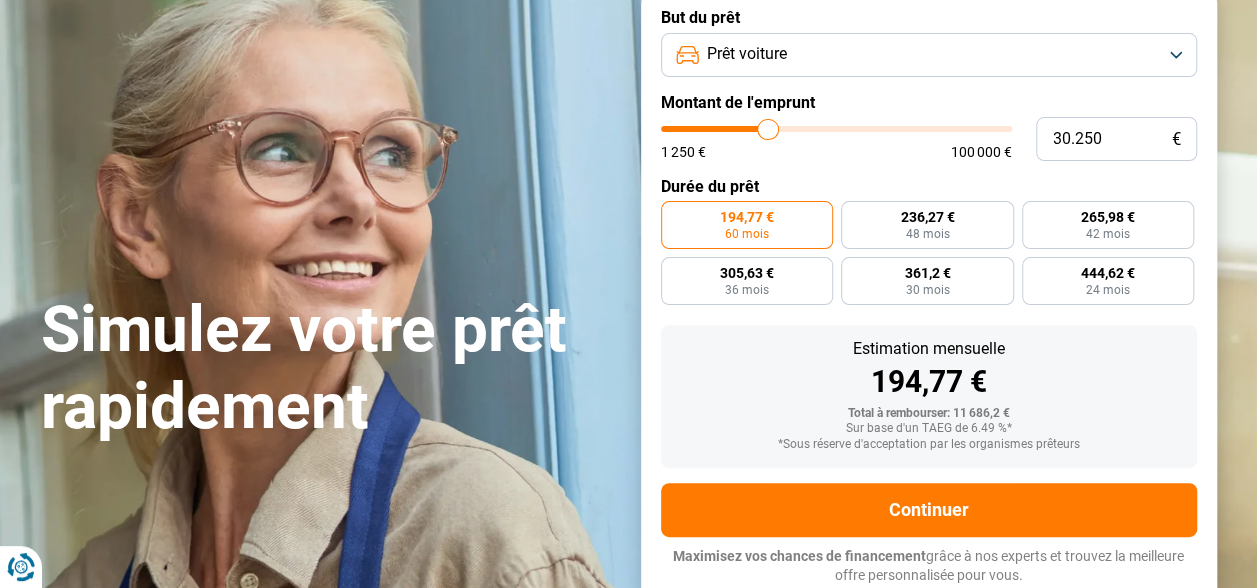 drag, startPoint x: 692, startPoint y: 137, endPoint x: 768, endPoint y: 146, distance: 76.53104 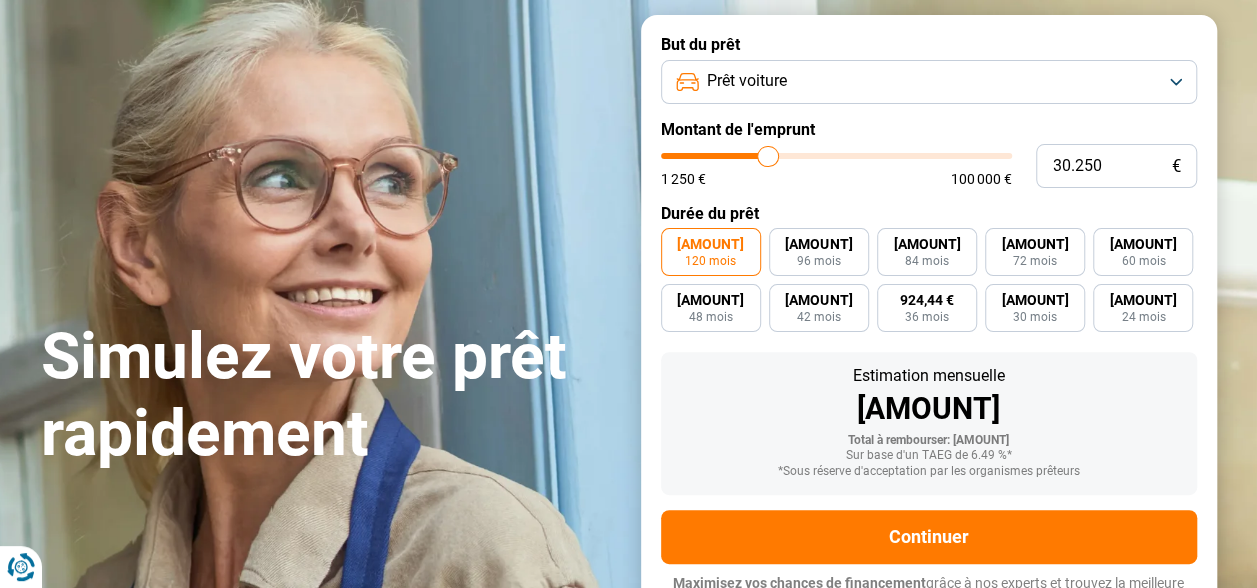 scroll, scrollTop: 0, scrollLeft: 0, axis: both 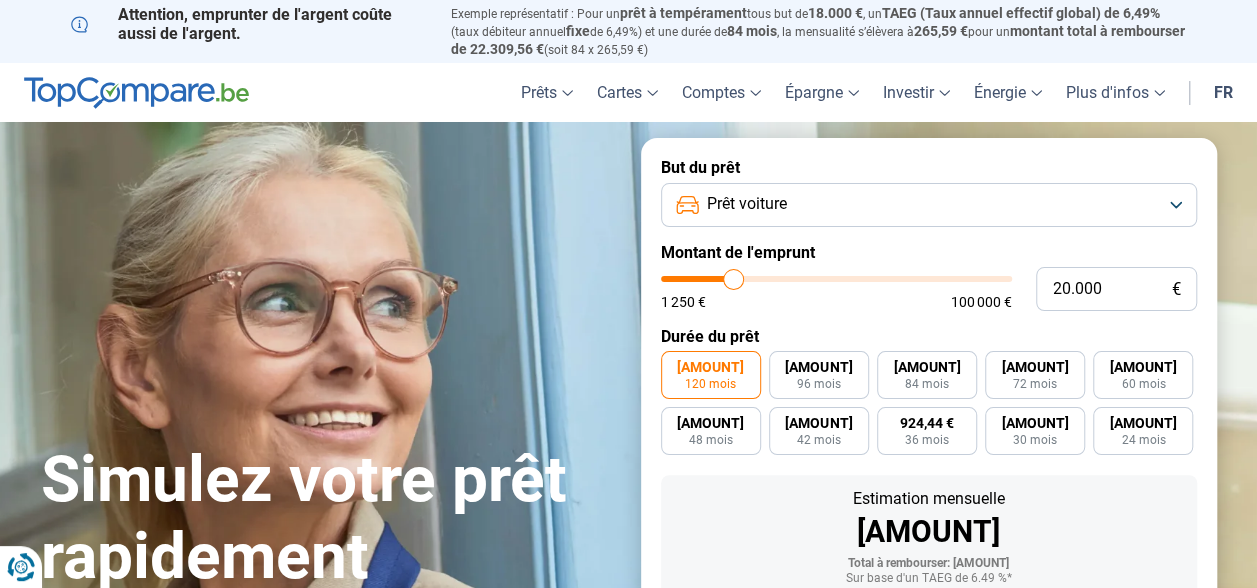 drag, startPoint x: 764, startPoint y: 279, endPoint x: 734, endPoint y: 296, distance: 34.48188 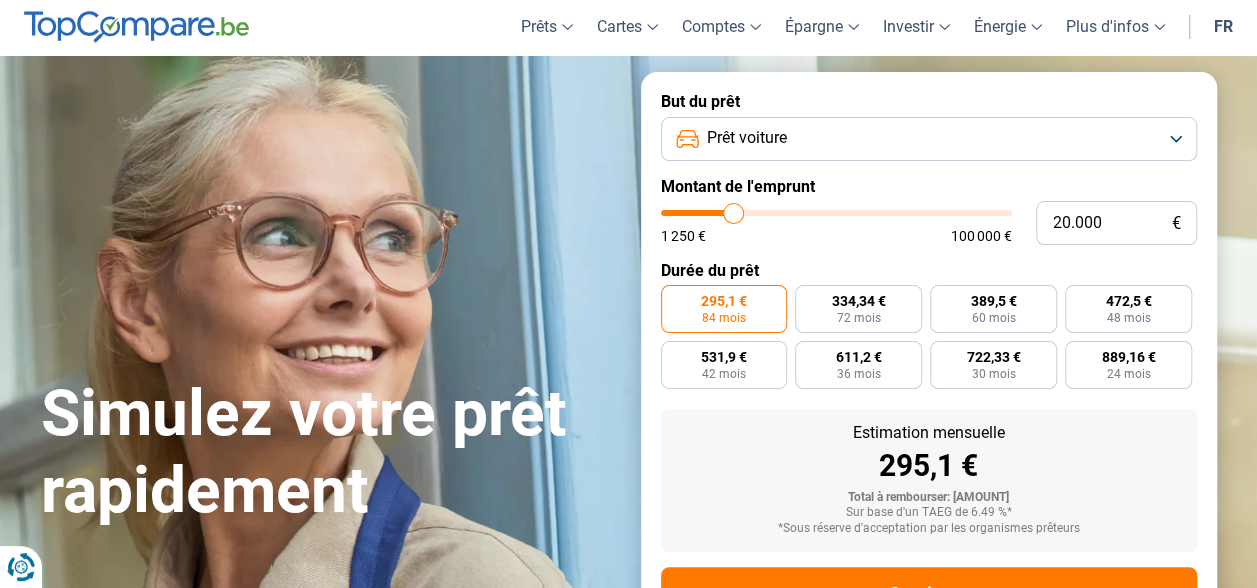 scroll, scrollTop: 150, scrollLeft: 0, axis: vertical 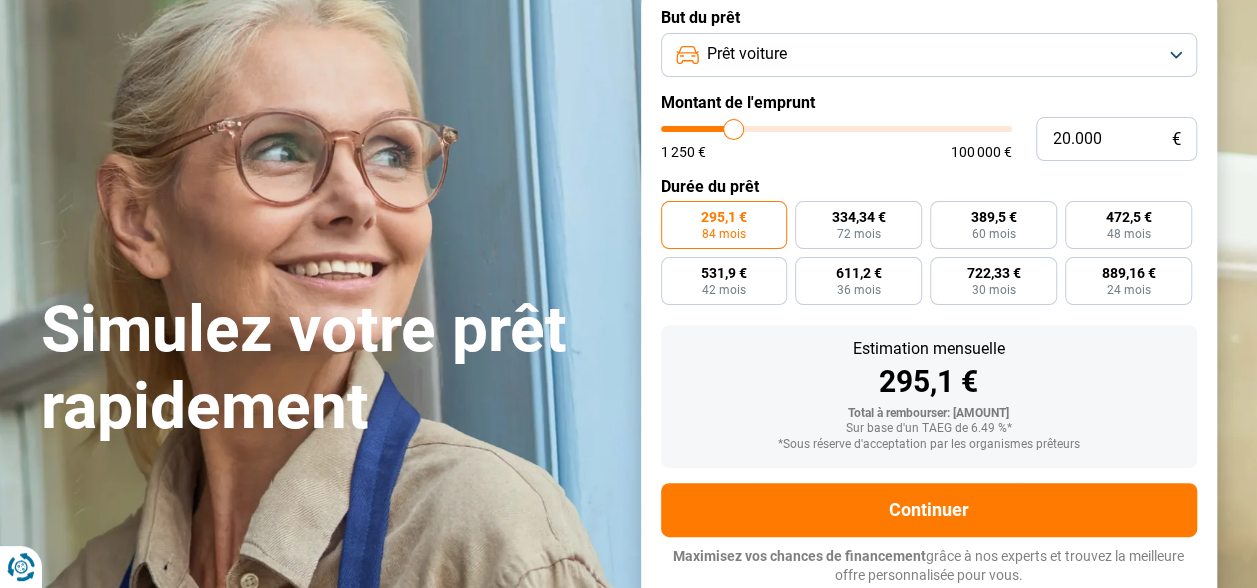 click on "60 mois" at bounding box center (994, 234) 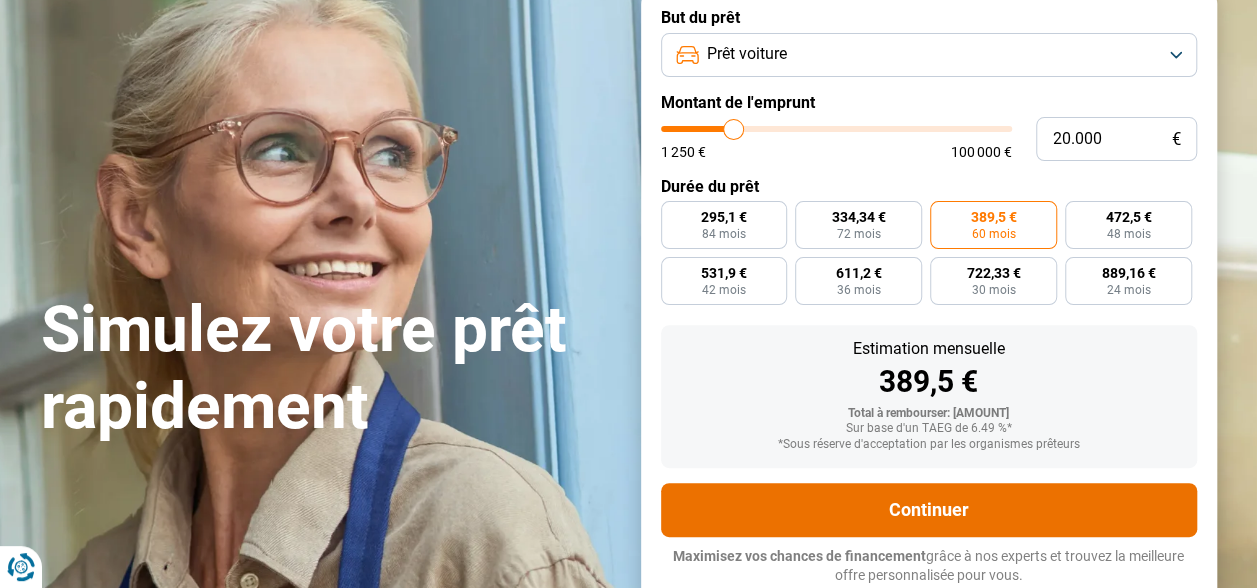 click on "Continuer" at bounding box center [929, 510] 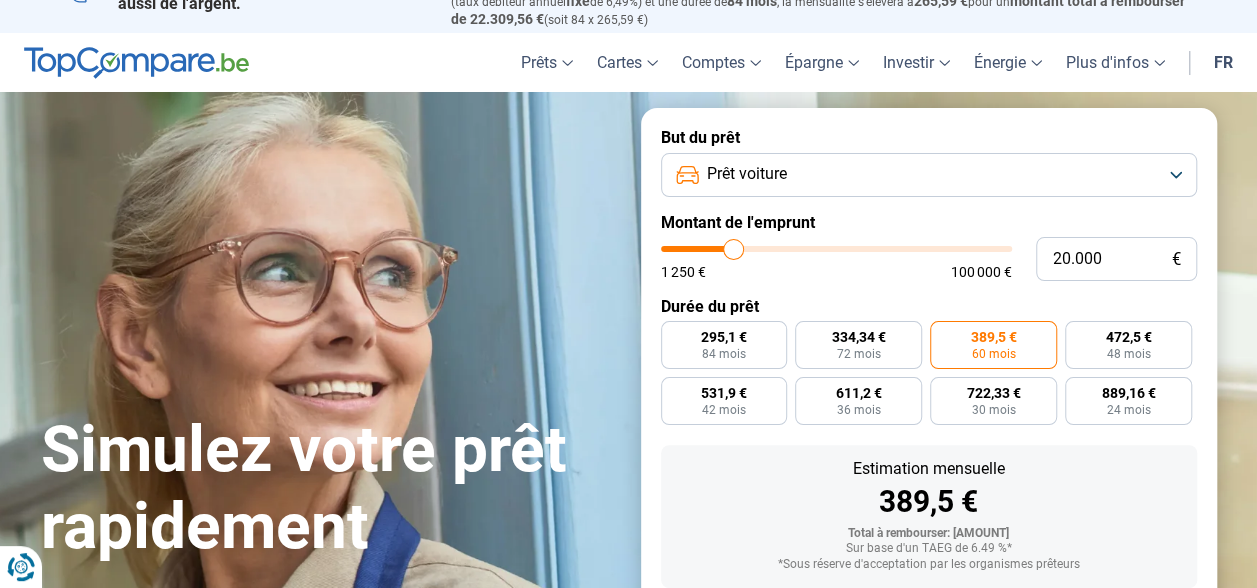 scroll, scrollTop: 0, scrollLeft: 0, axis: both 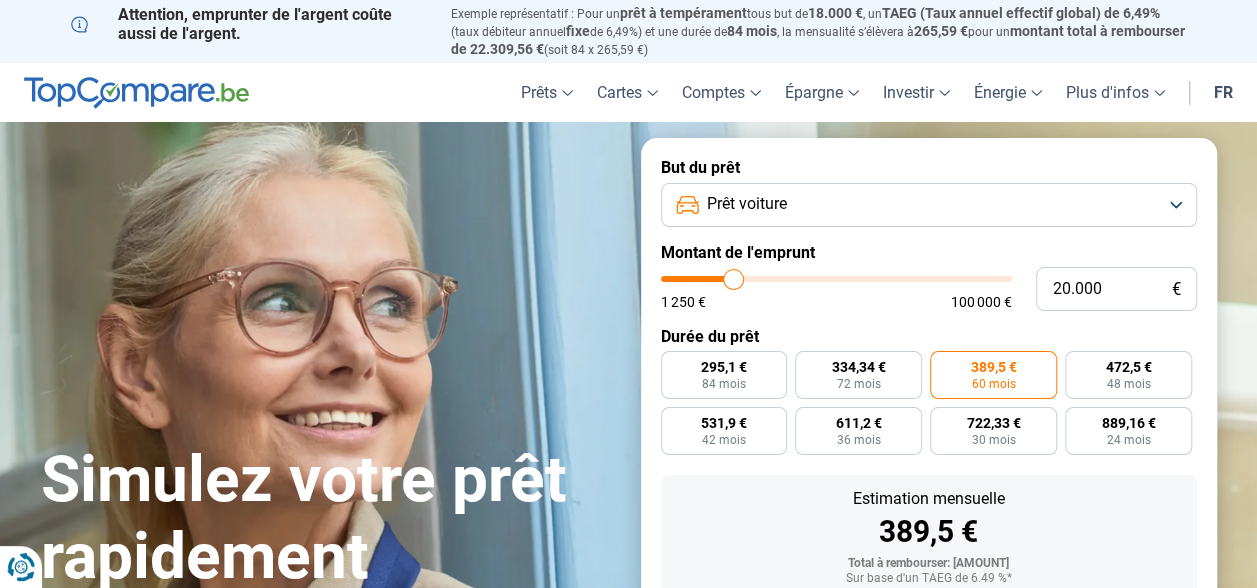 drag, startPoint x: 1139, startPoint y: 0, endPoint x: 1196, endPoint y: 36, distance: 67.41662 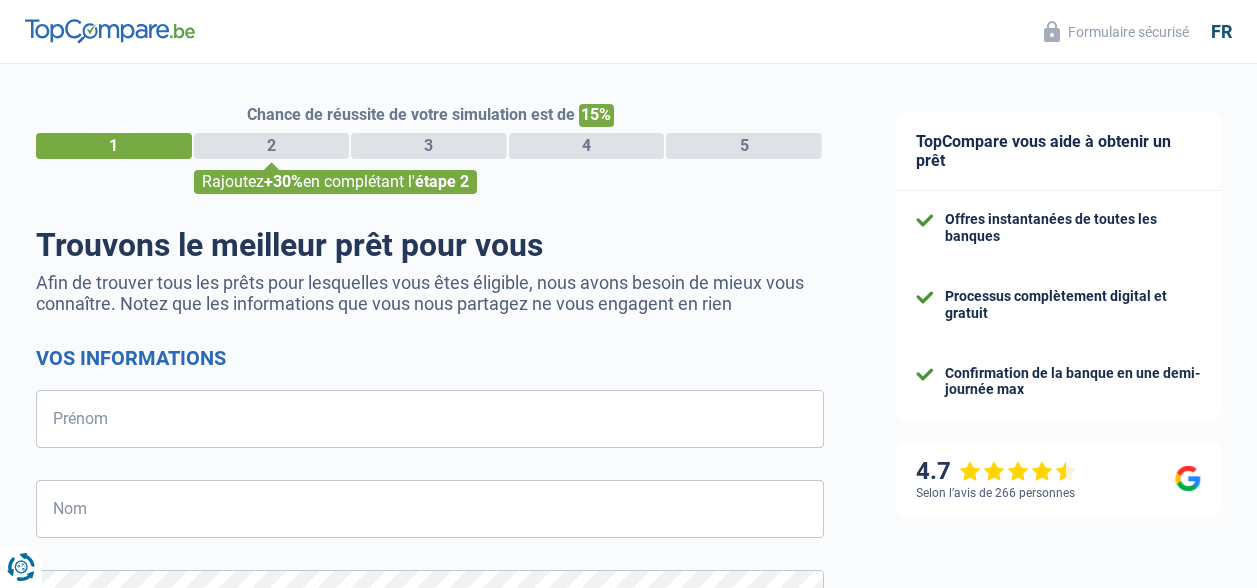 scroll, scrollTop: 0, scrollLeft: 0, axis: both 